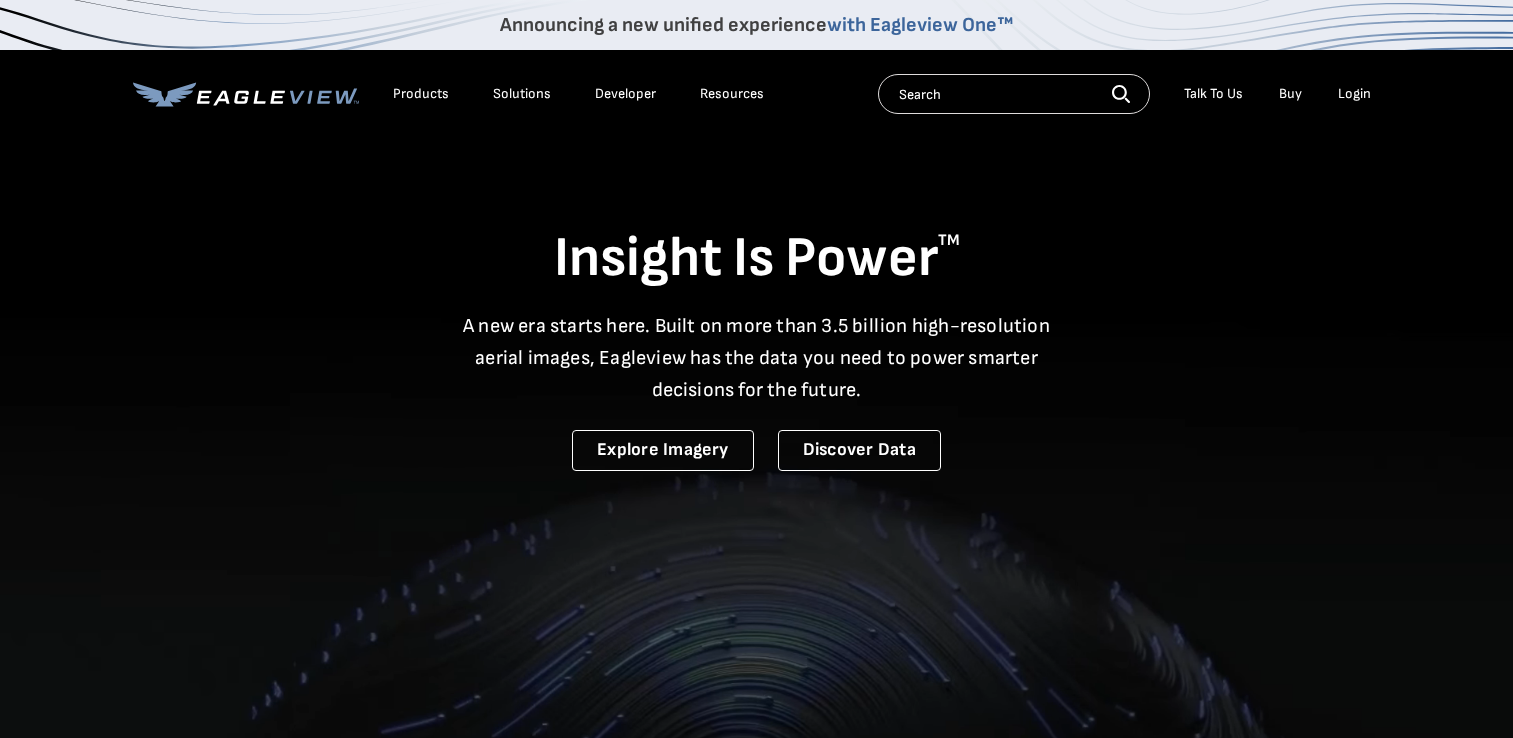 scroll, scrollTop: 0, scrollLeft: 0, axis: both 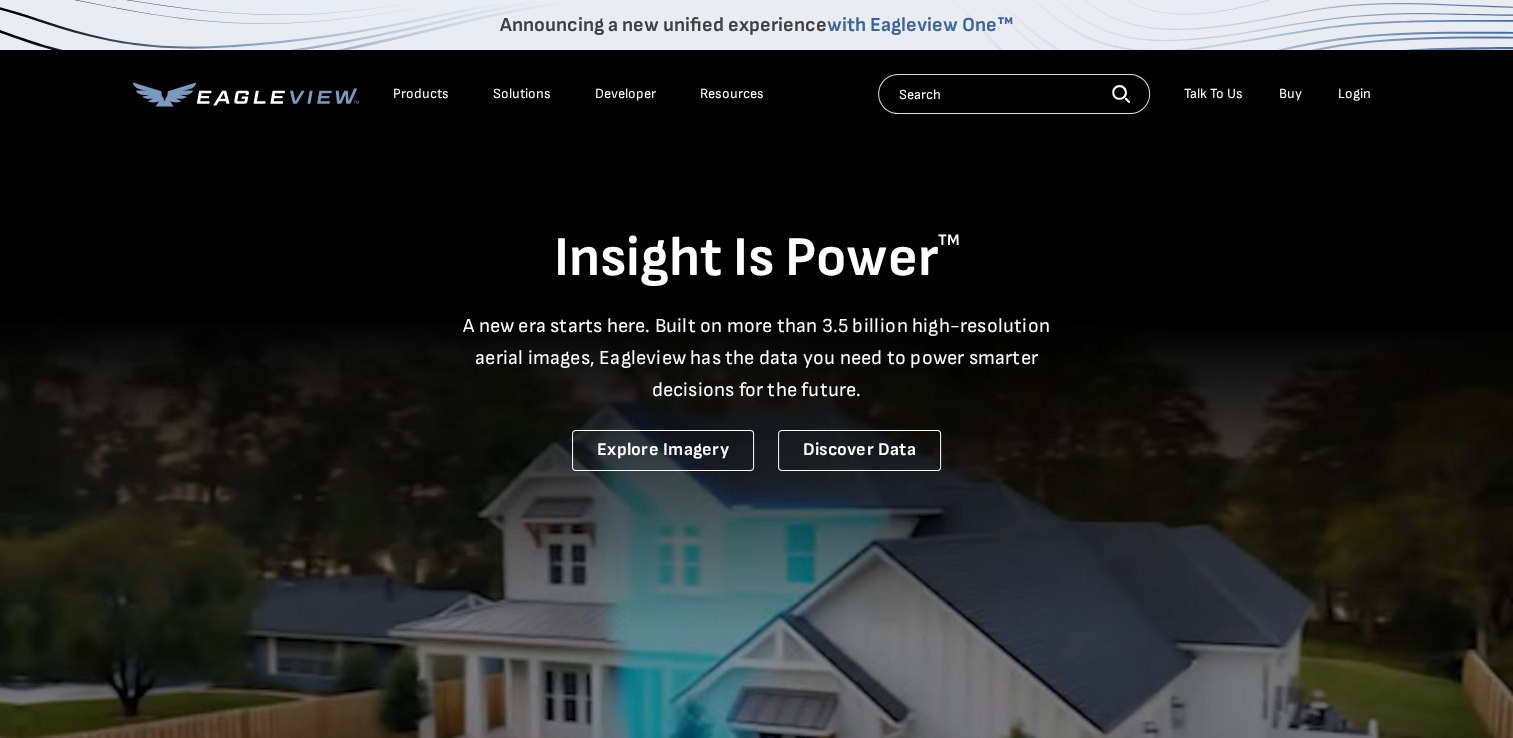 click on "Login" at bounding box center (1354, 94) 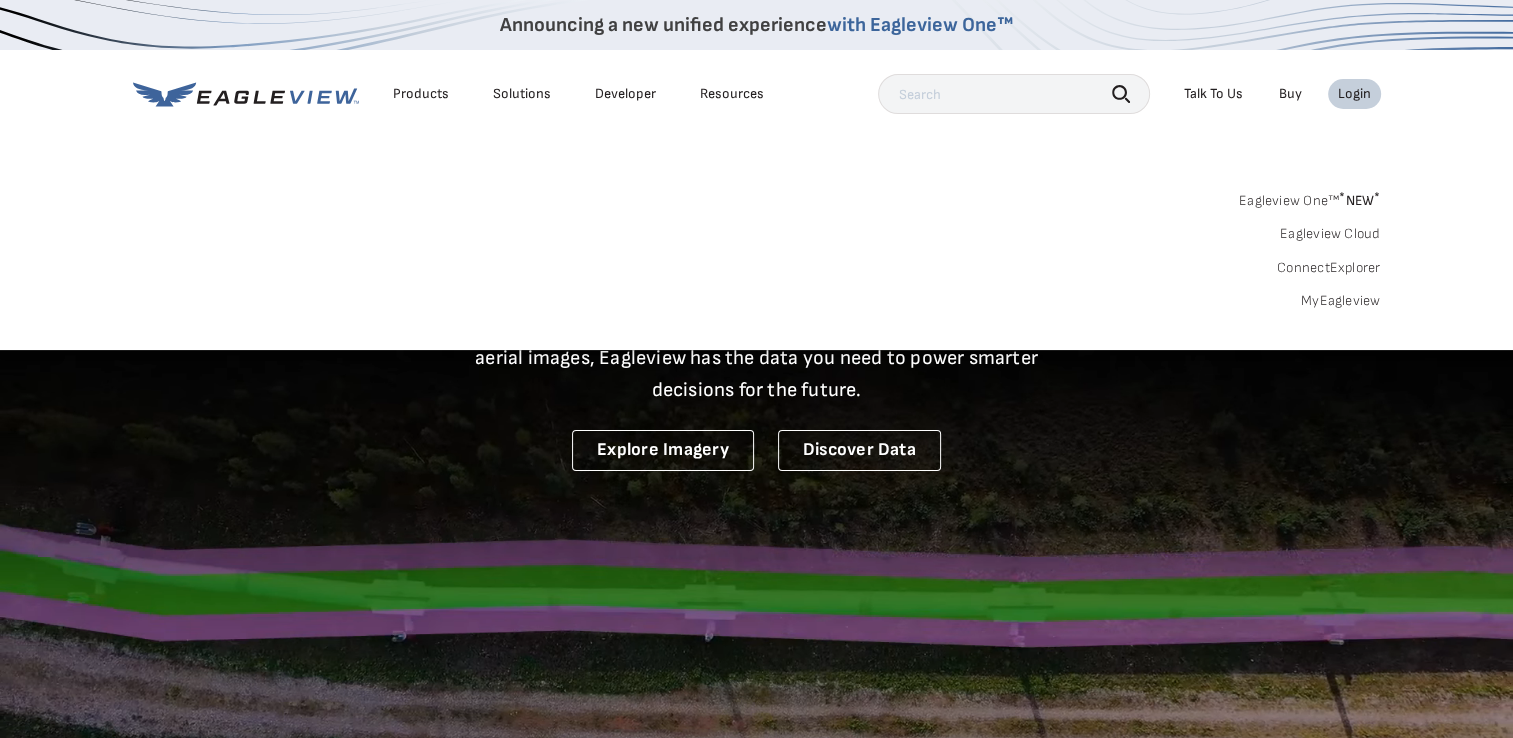 click on "MyEagleview" at bounding box center (1341, 301) 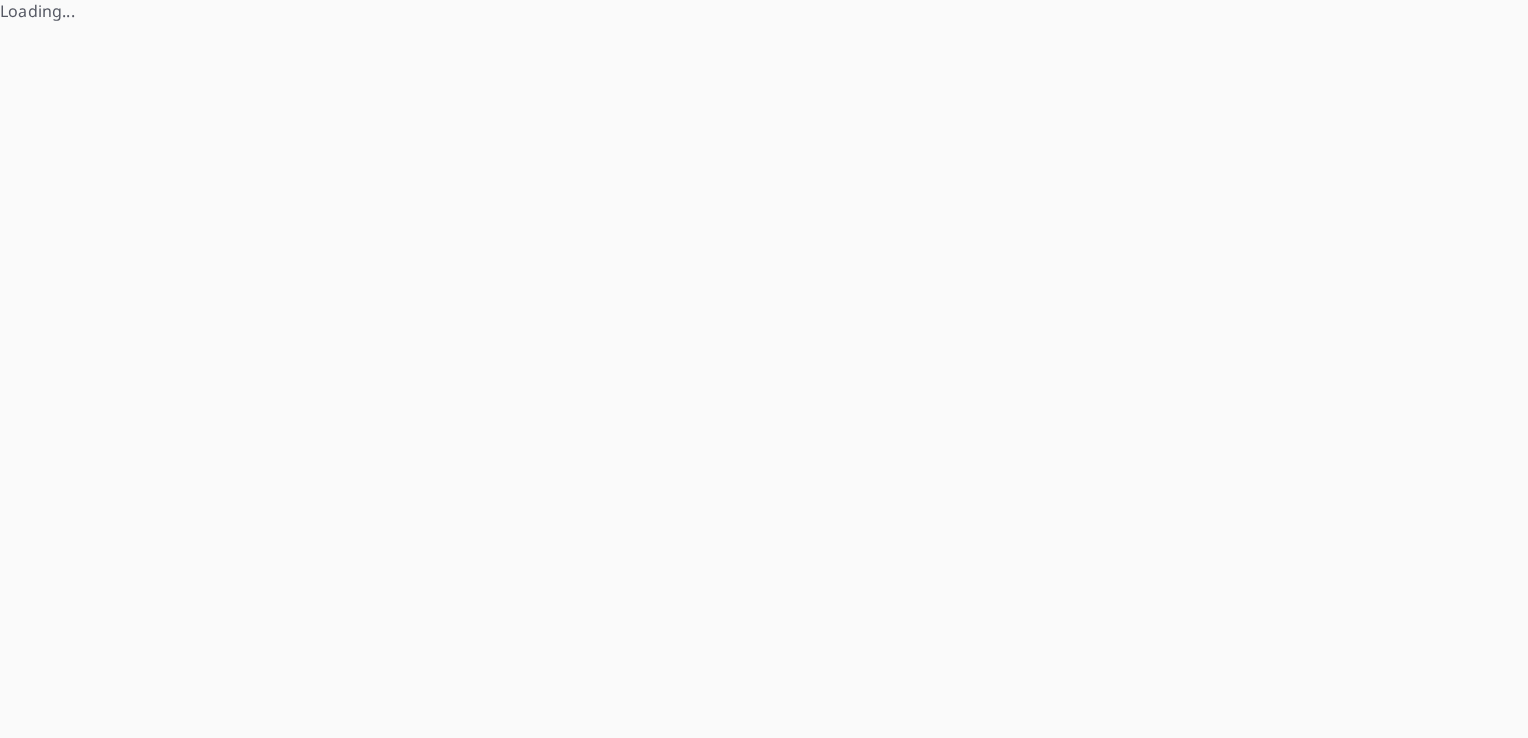 scroll, scrollTop: 0, scrollLeft: 0, axis: both 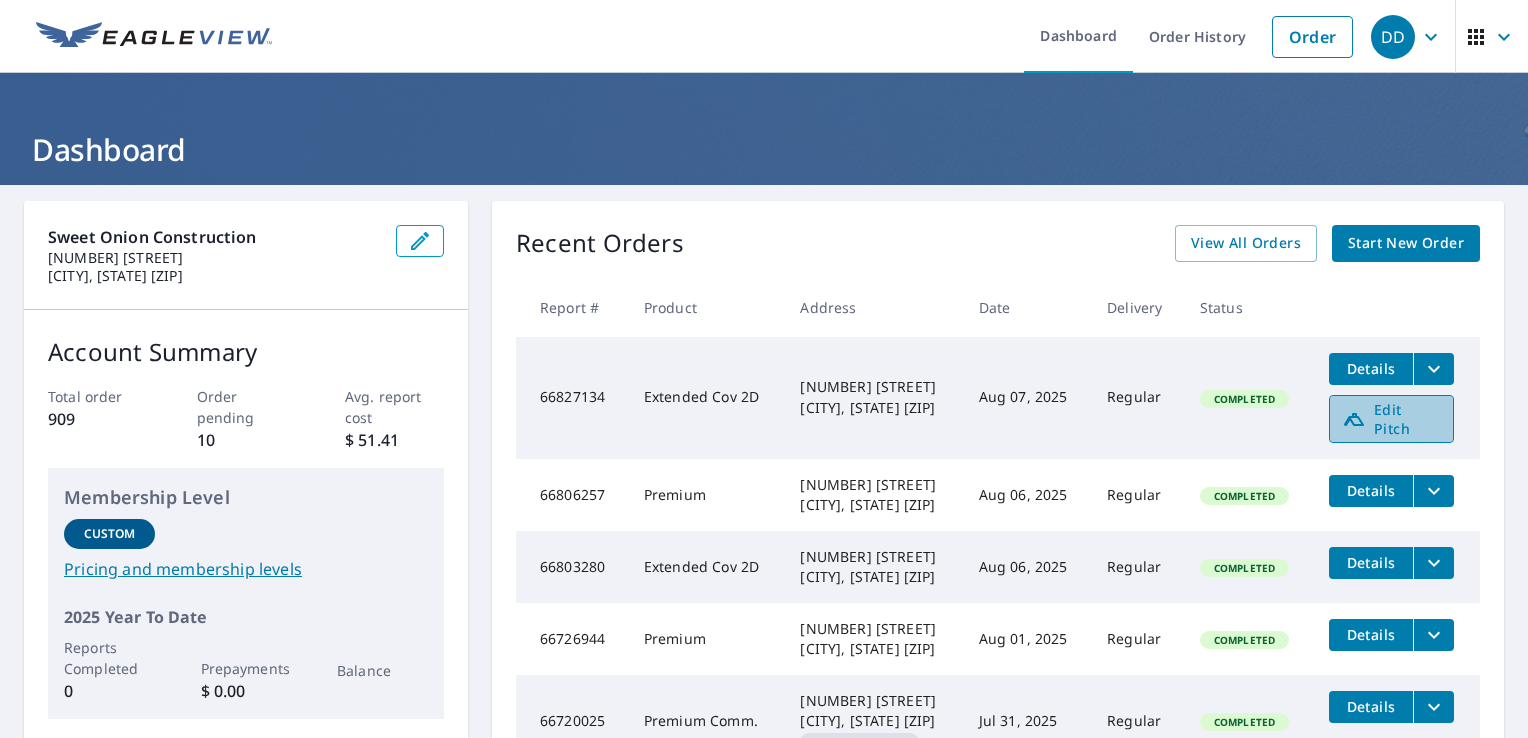 click 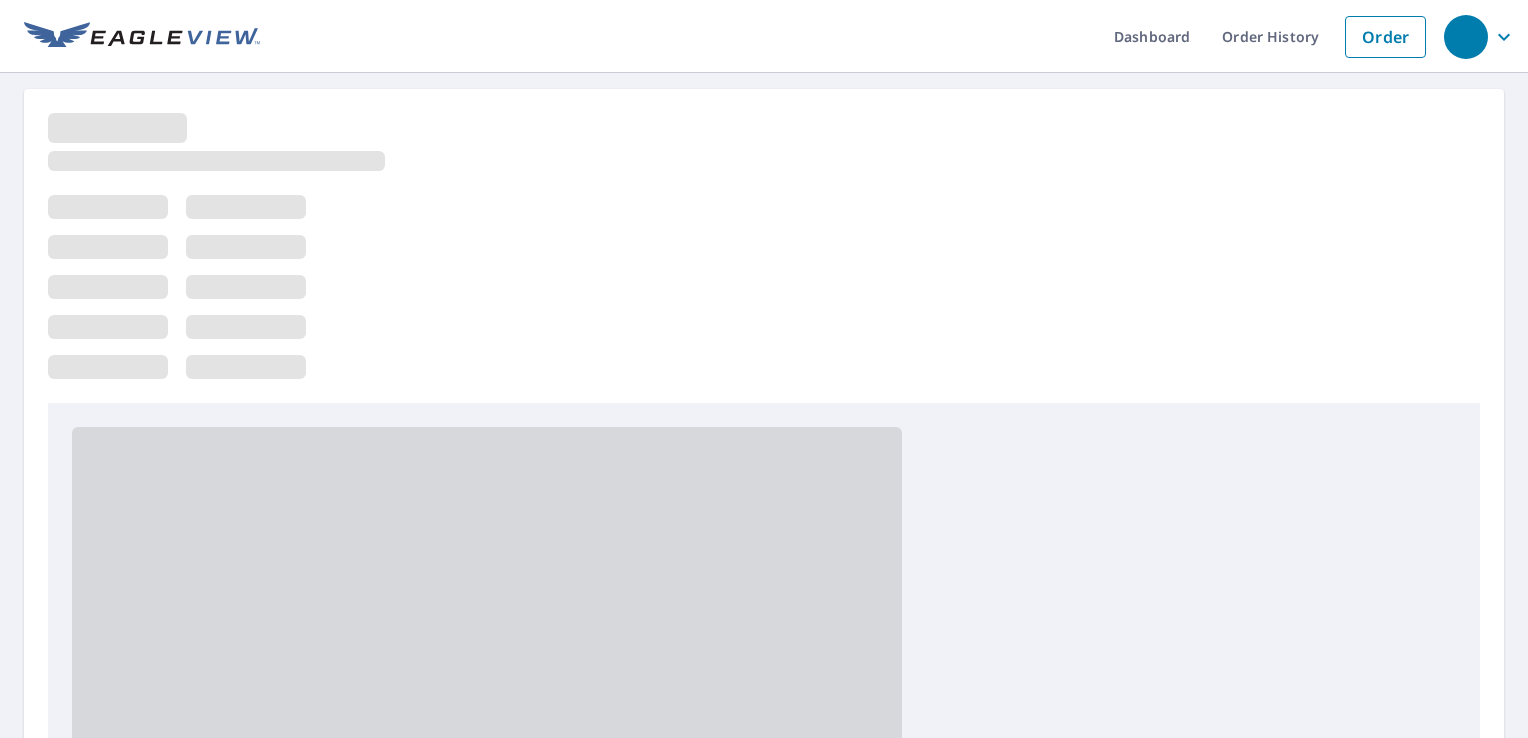 scroll, scrollTop: 0, scrollLeft: 0, axis: both 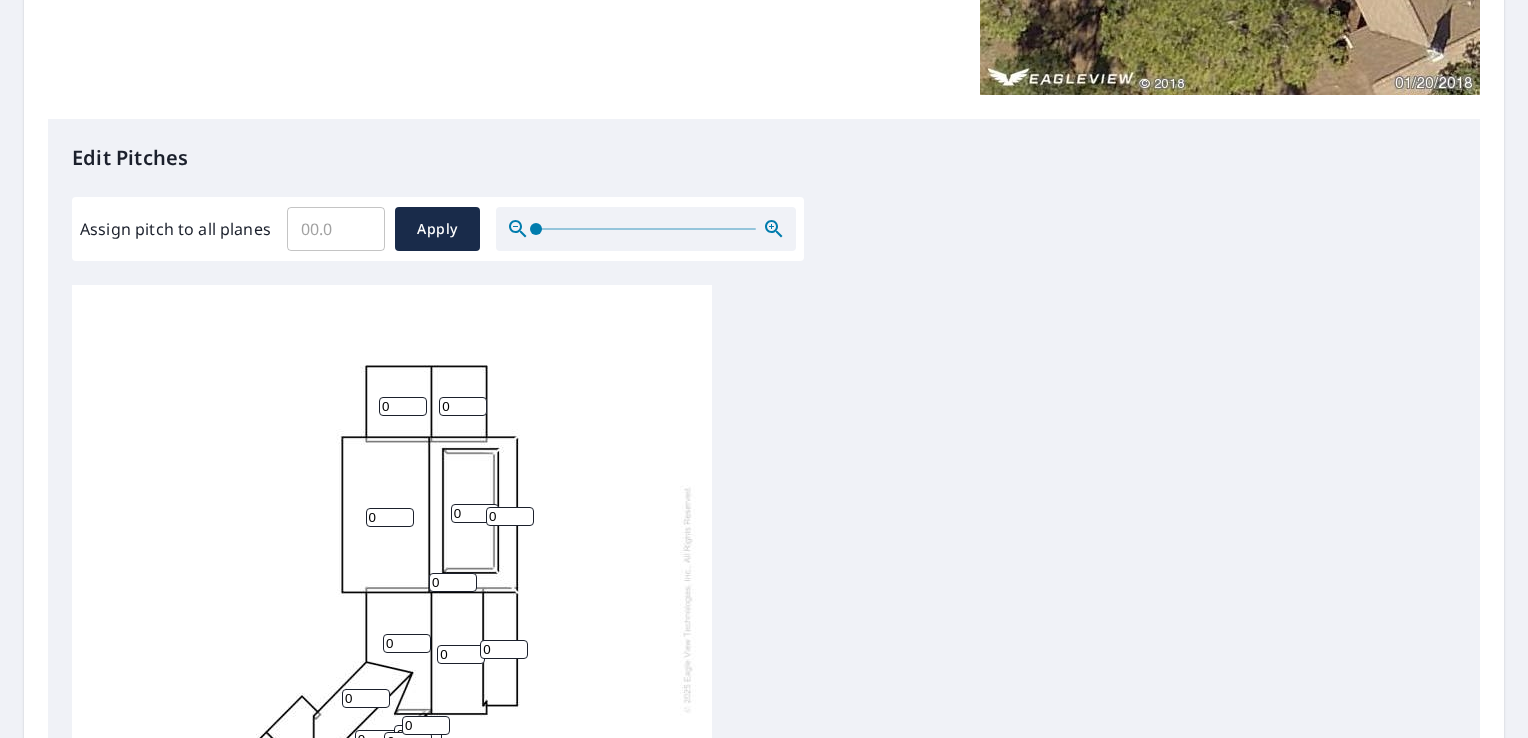 click on "0" at bounding box center (463, 406) 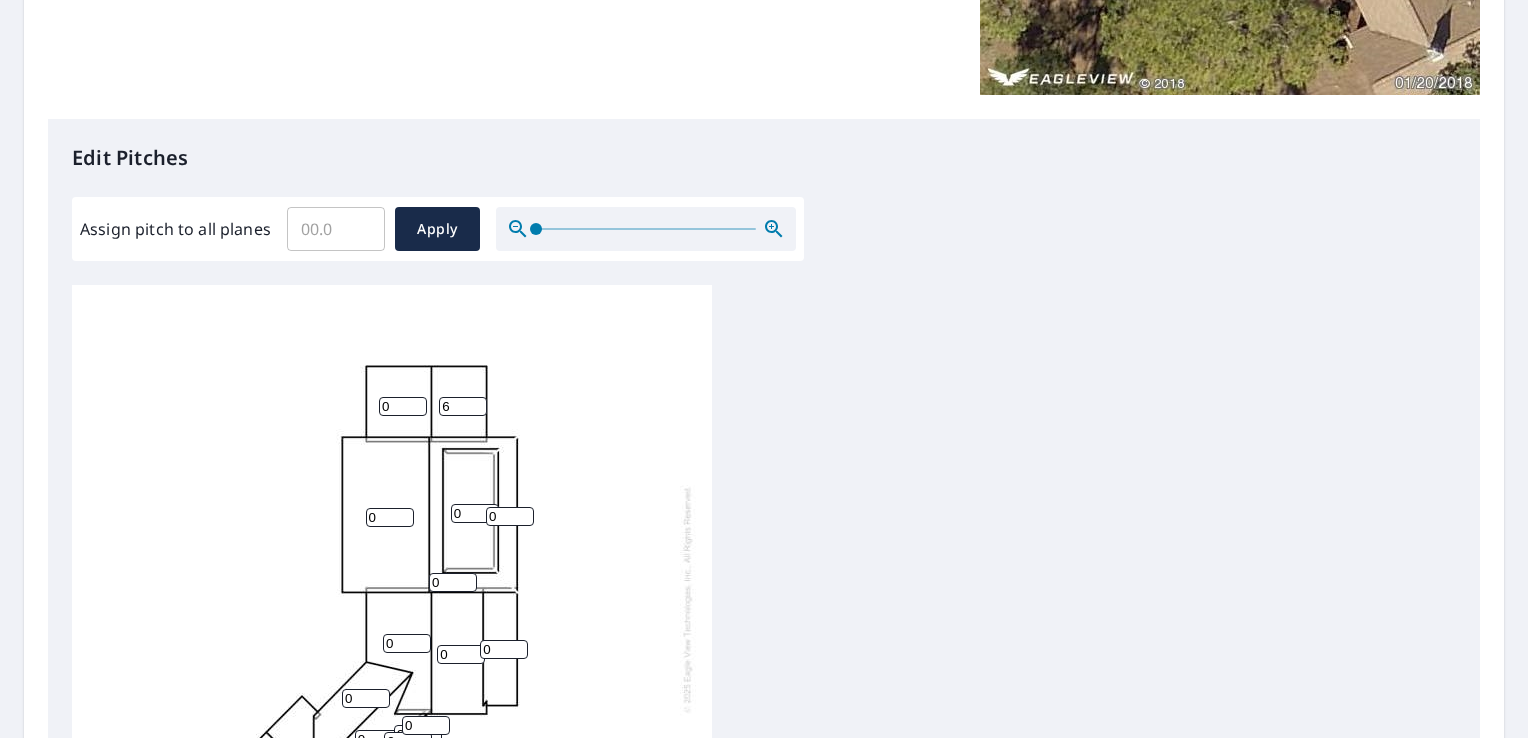 type on "6" 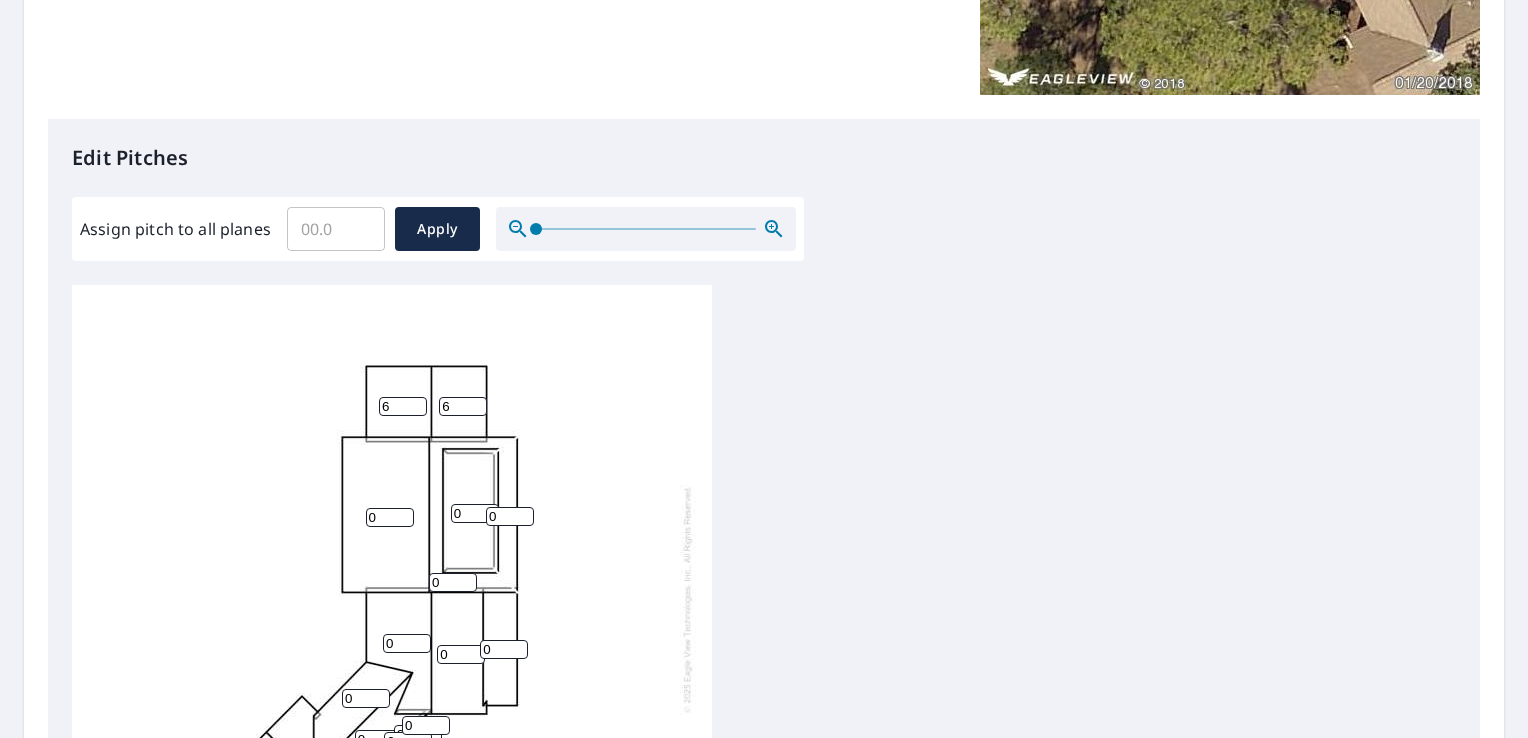 type on "6" 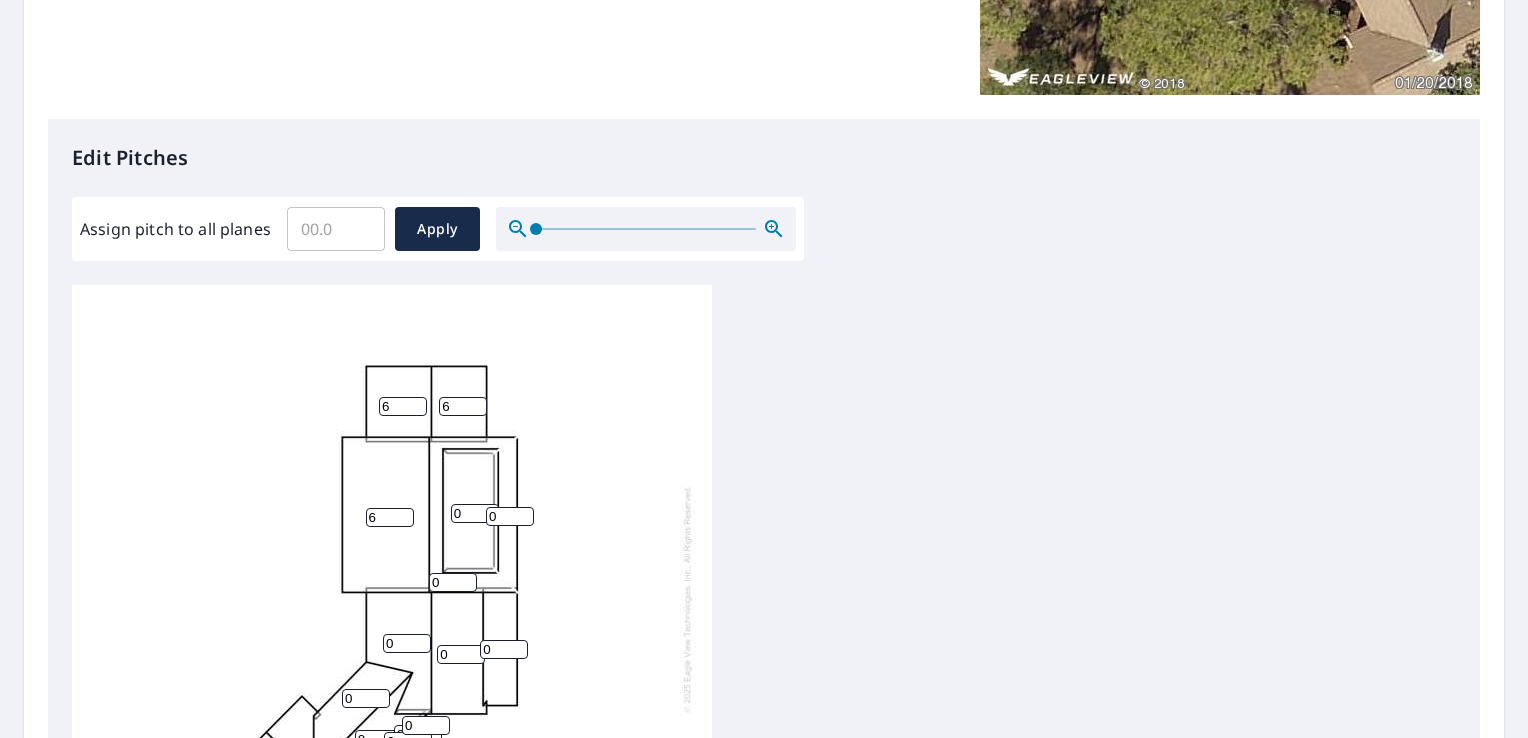 type on "6" 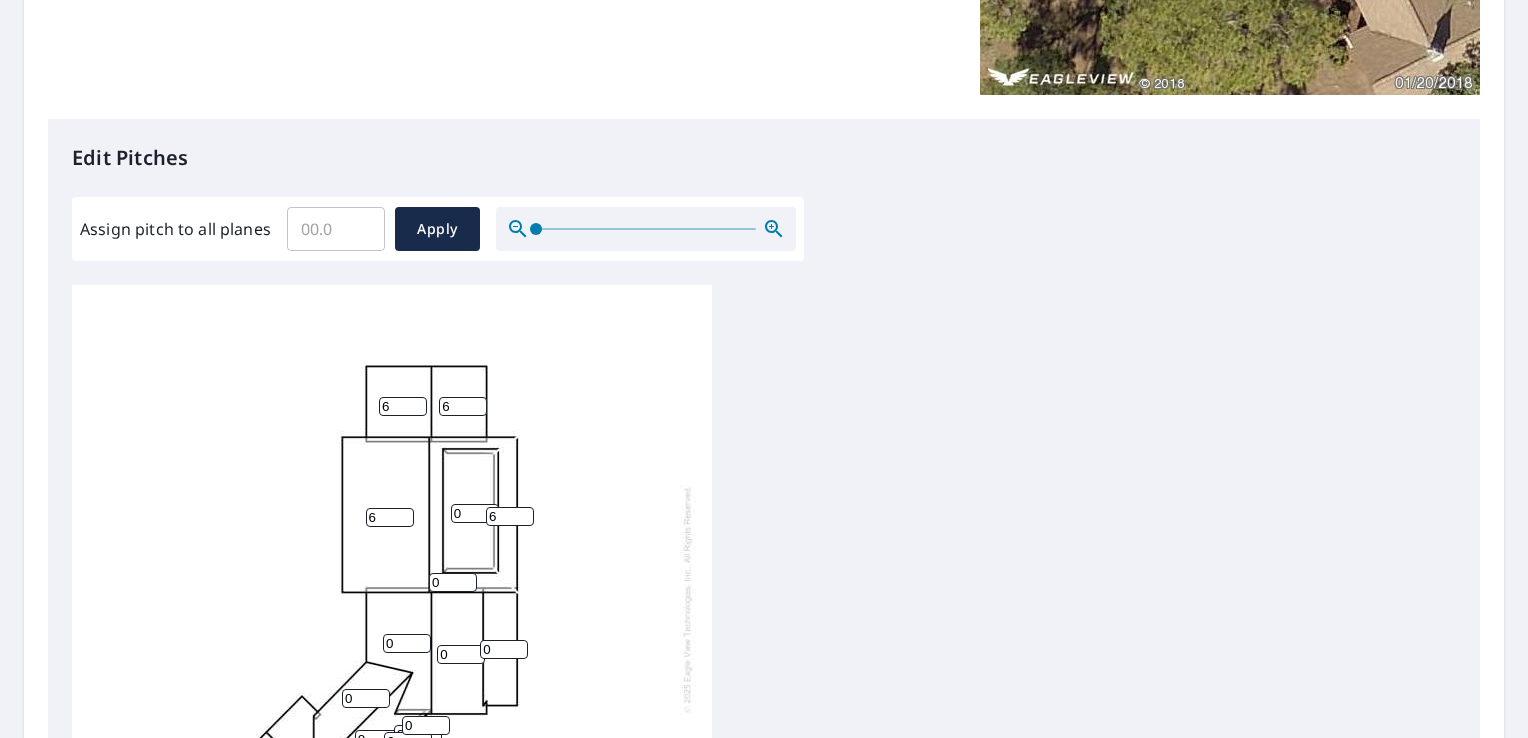type on "6" 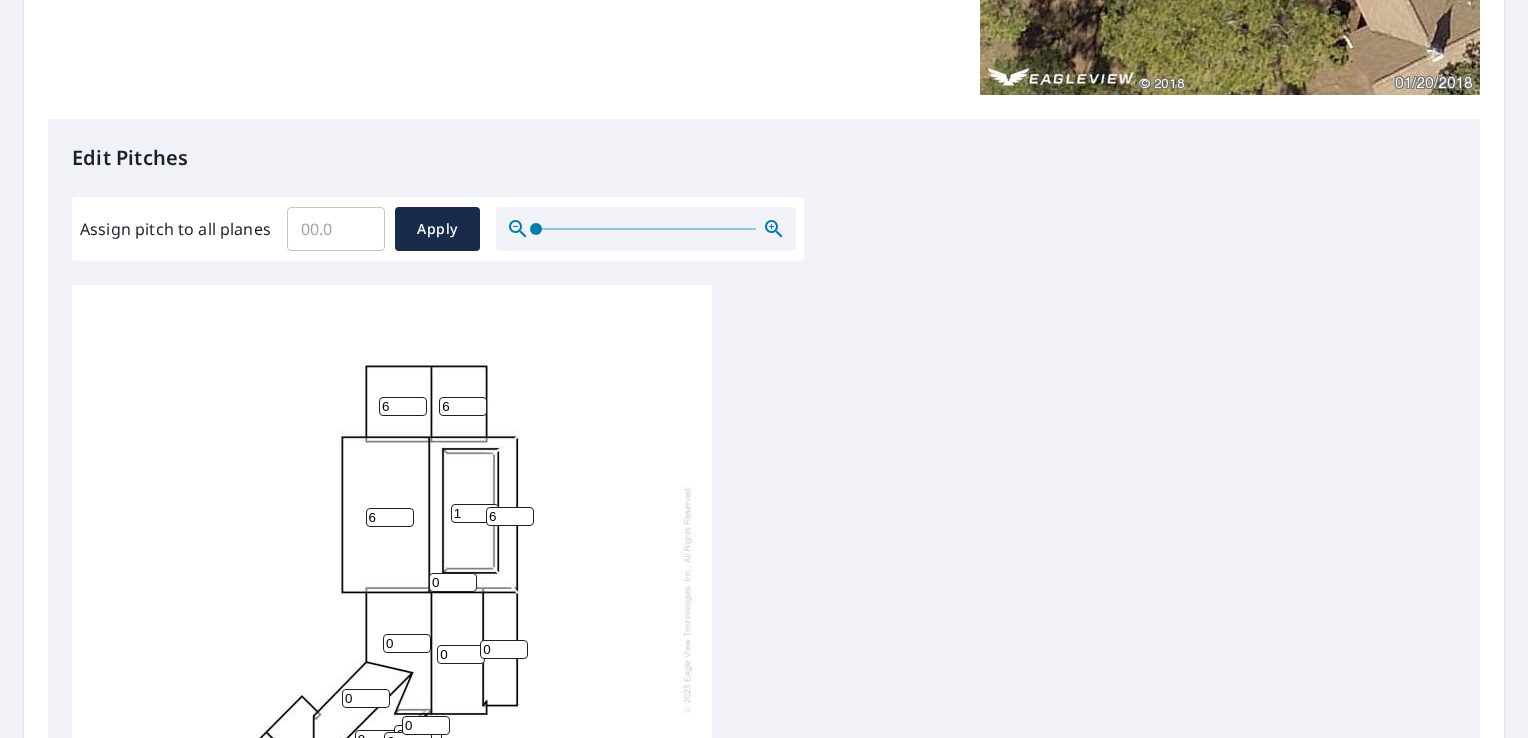 type on "1" 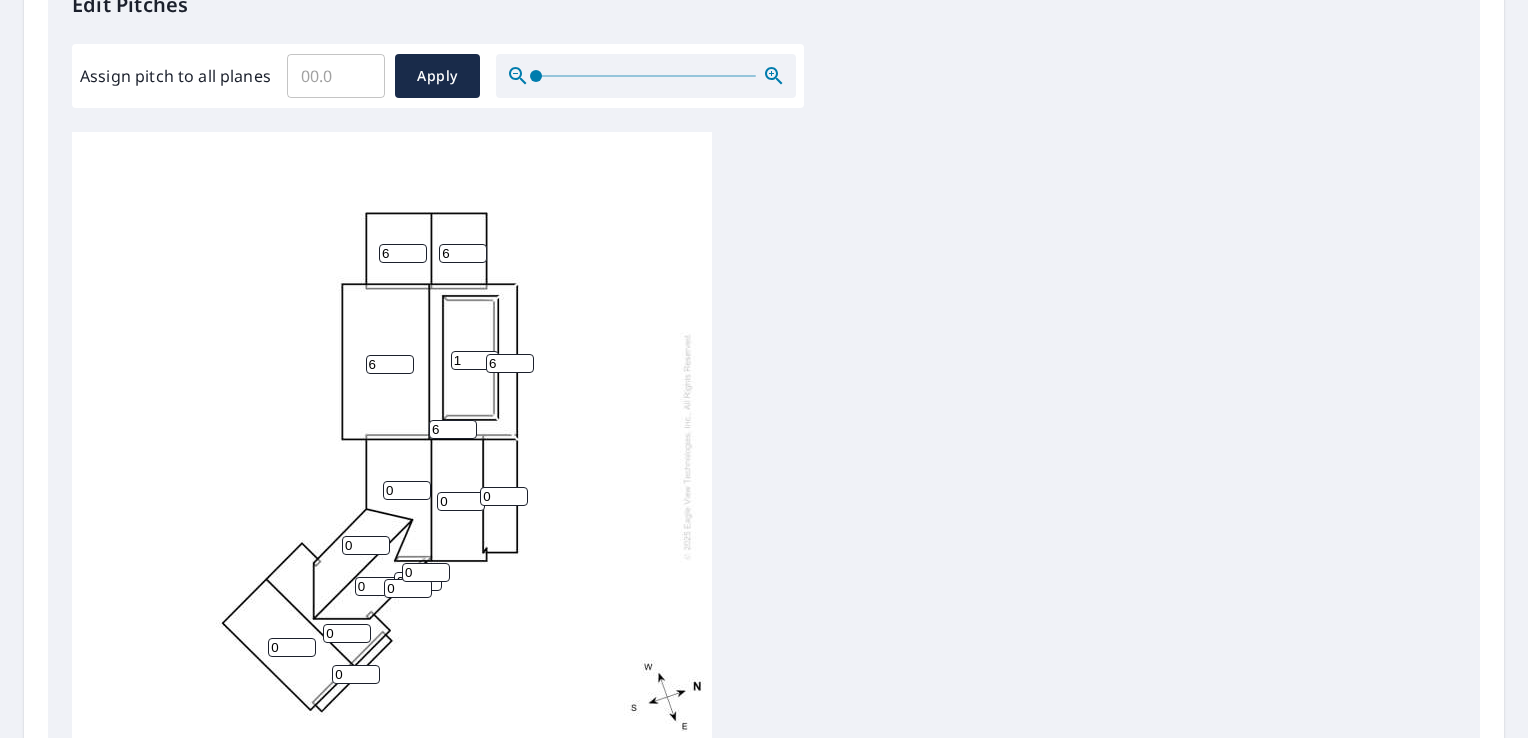 scroll, scrollTop: 578, scrollLeft: 0, axis: vertical 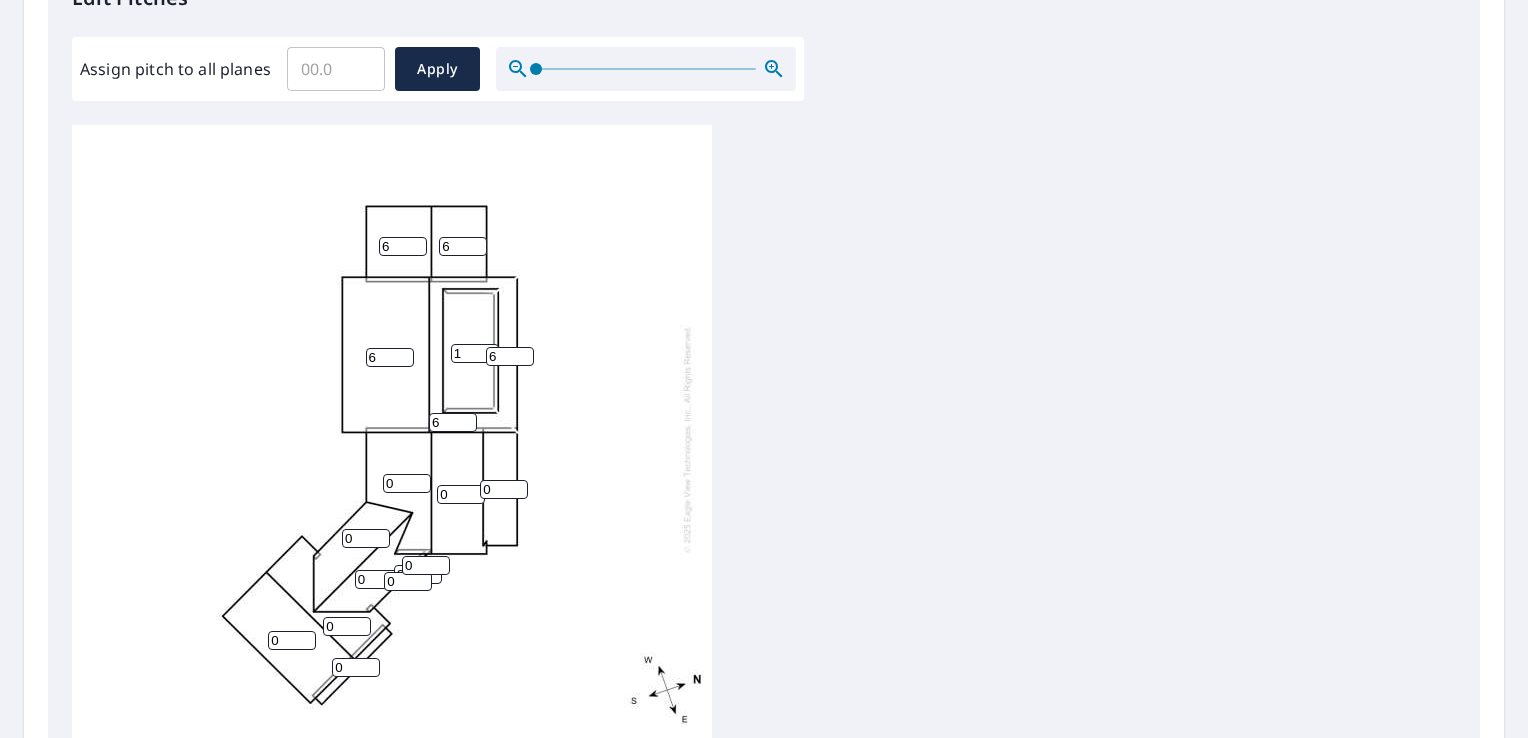 type on "6" 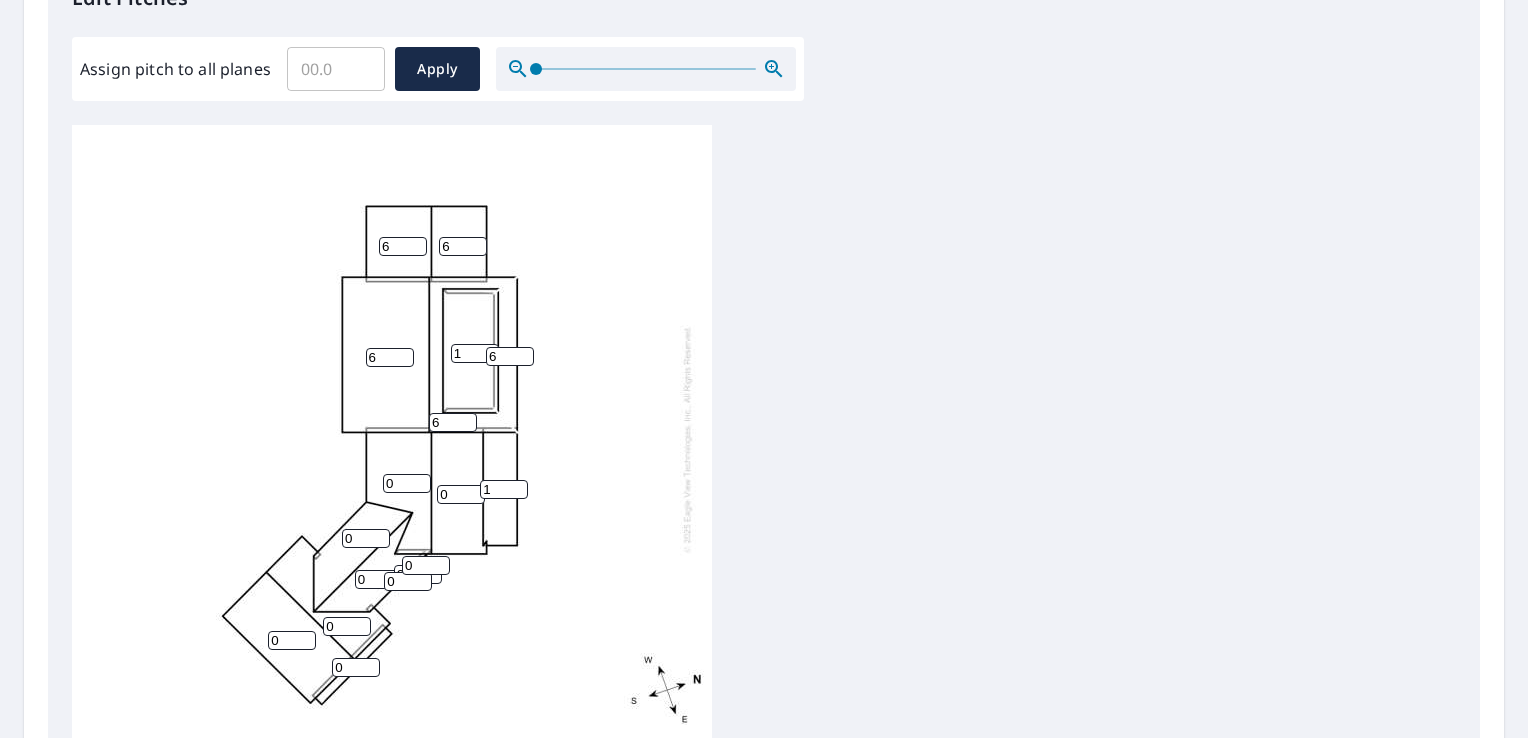 type on "1" 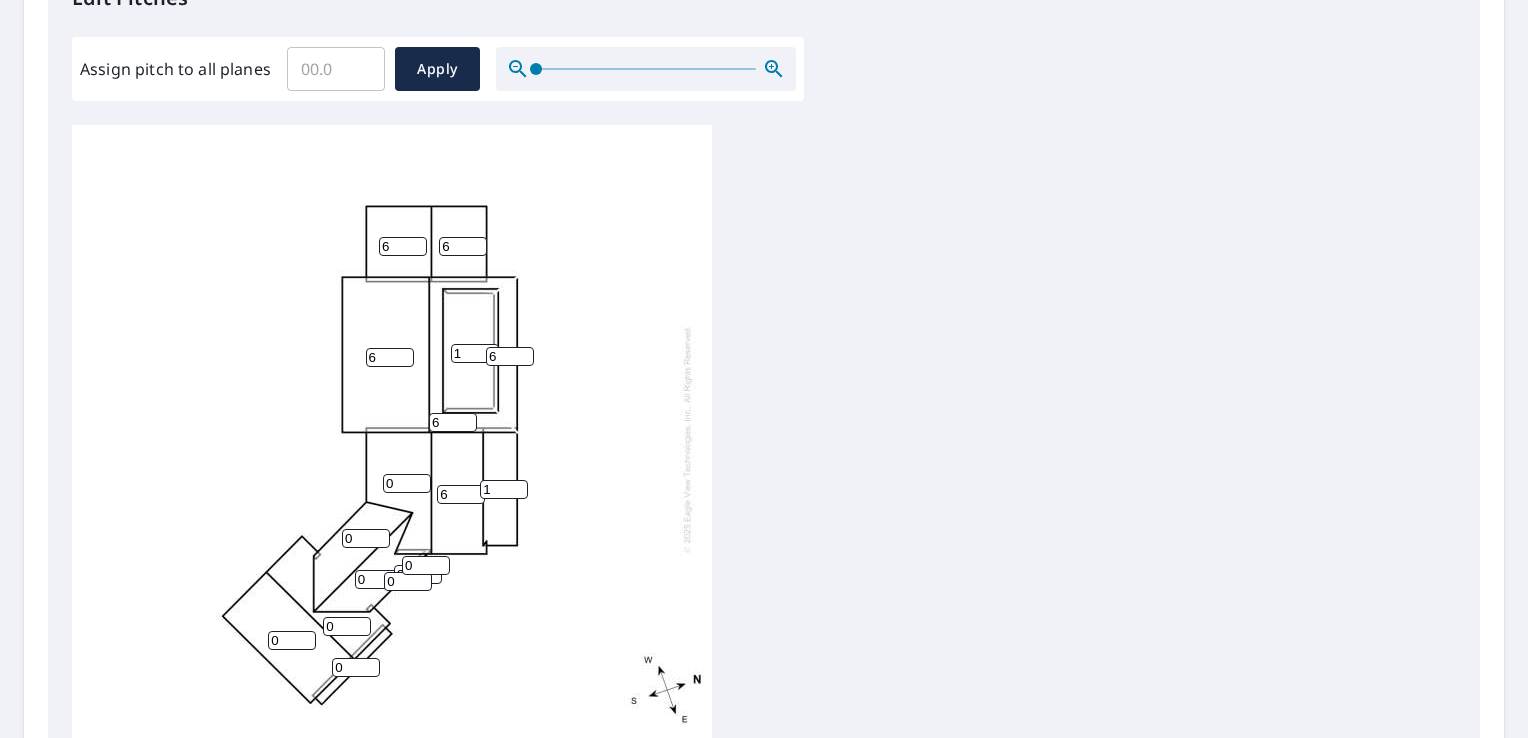 type on "6" 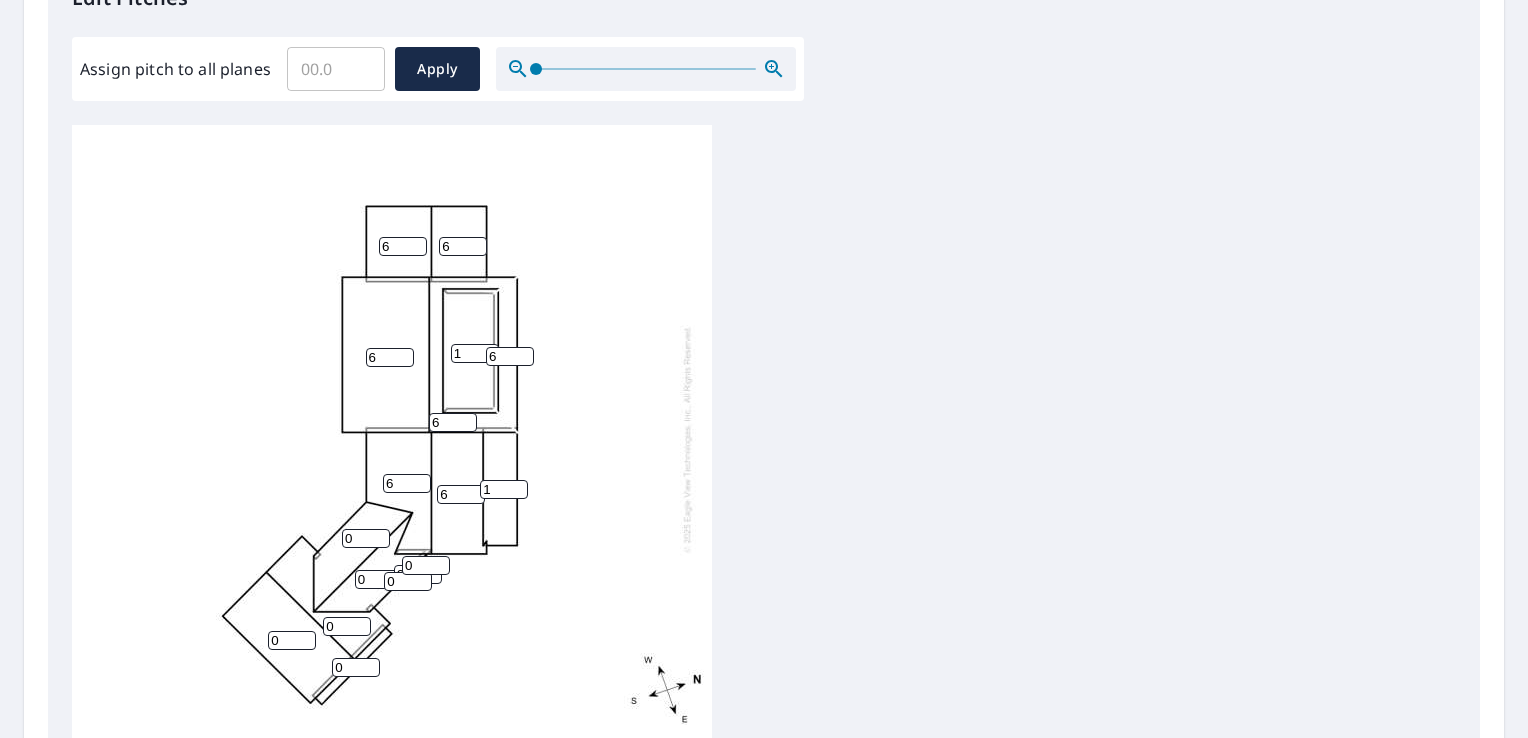 type on "6" 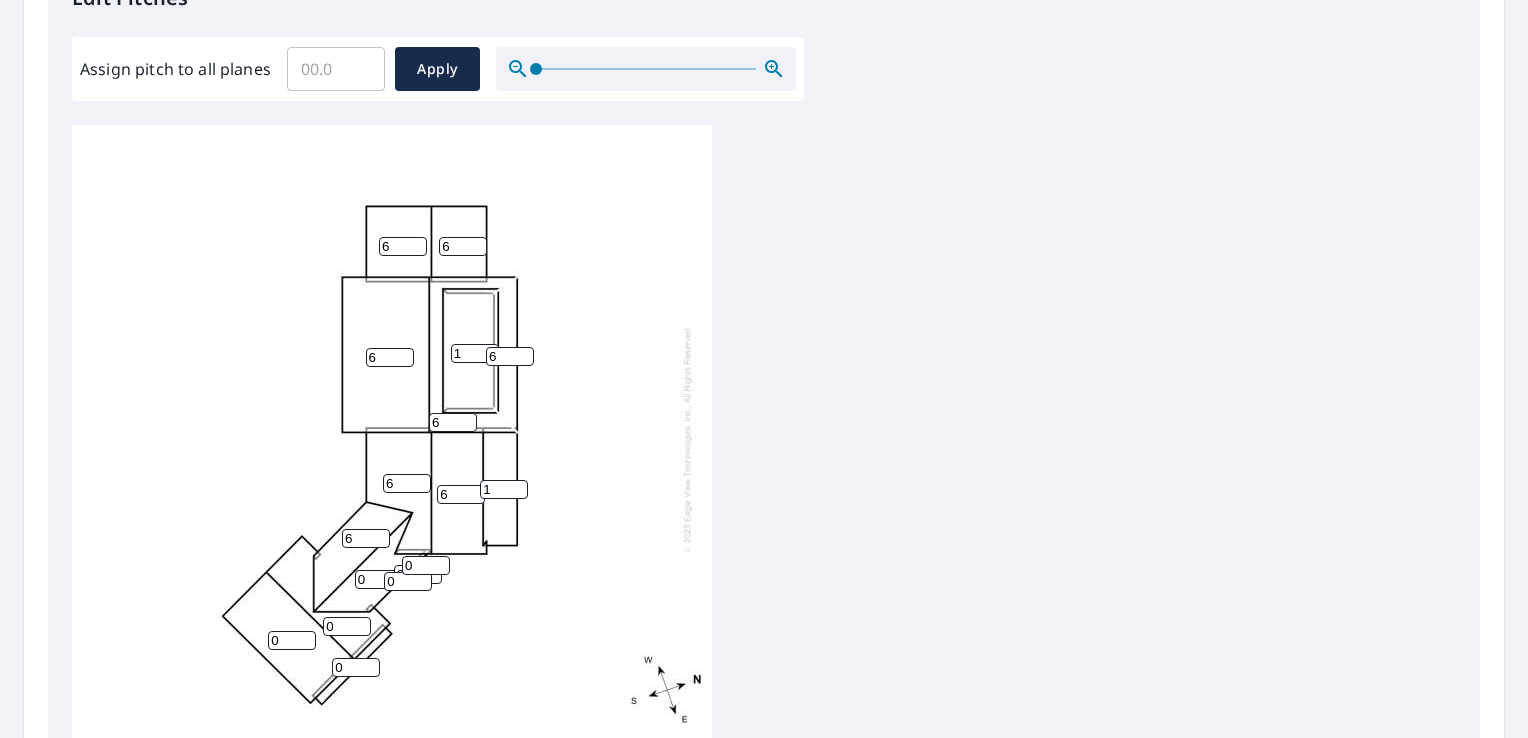 type on "6" 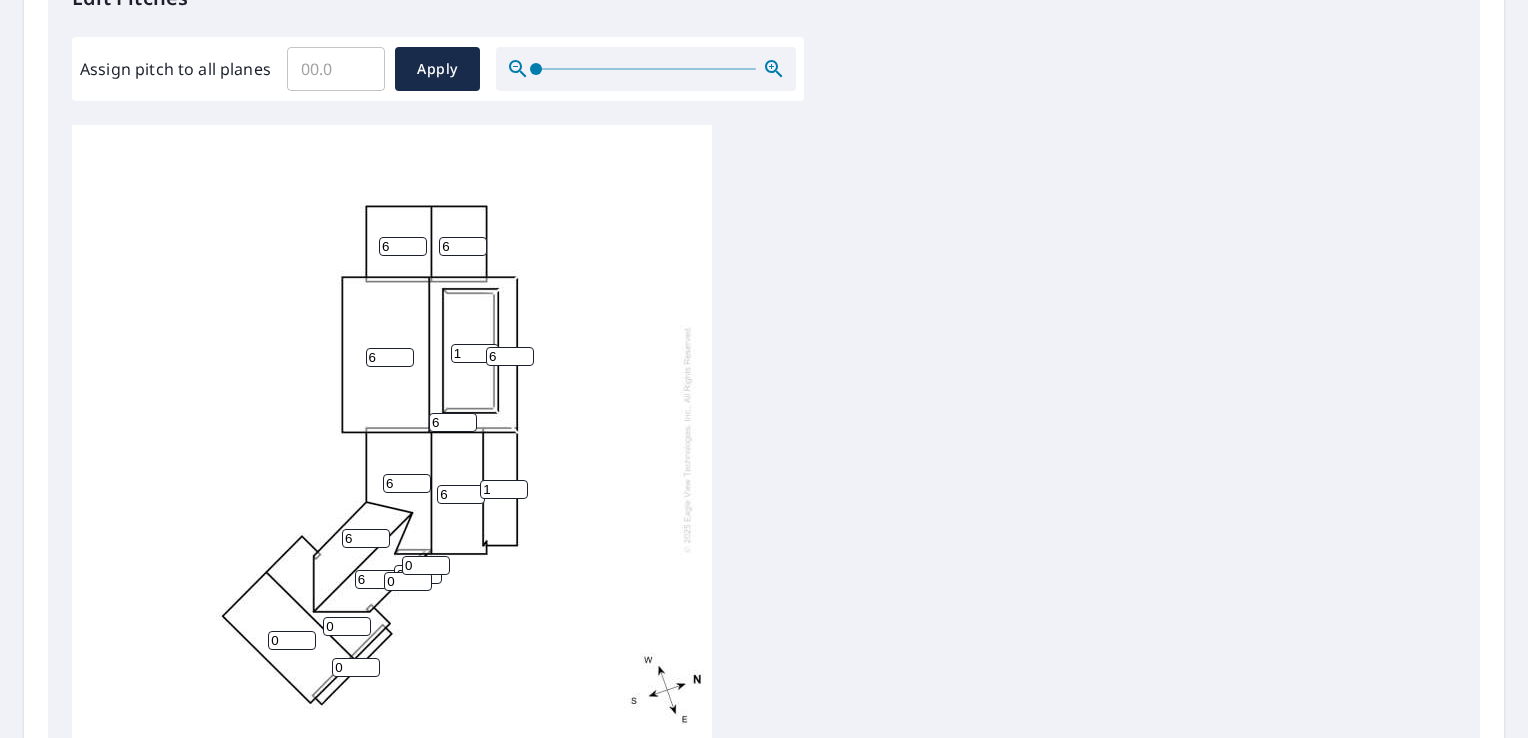 type on "6" 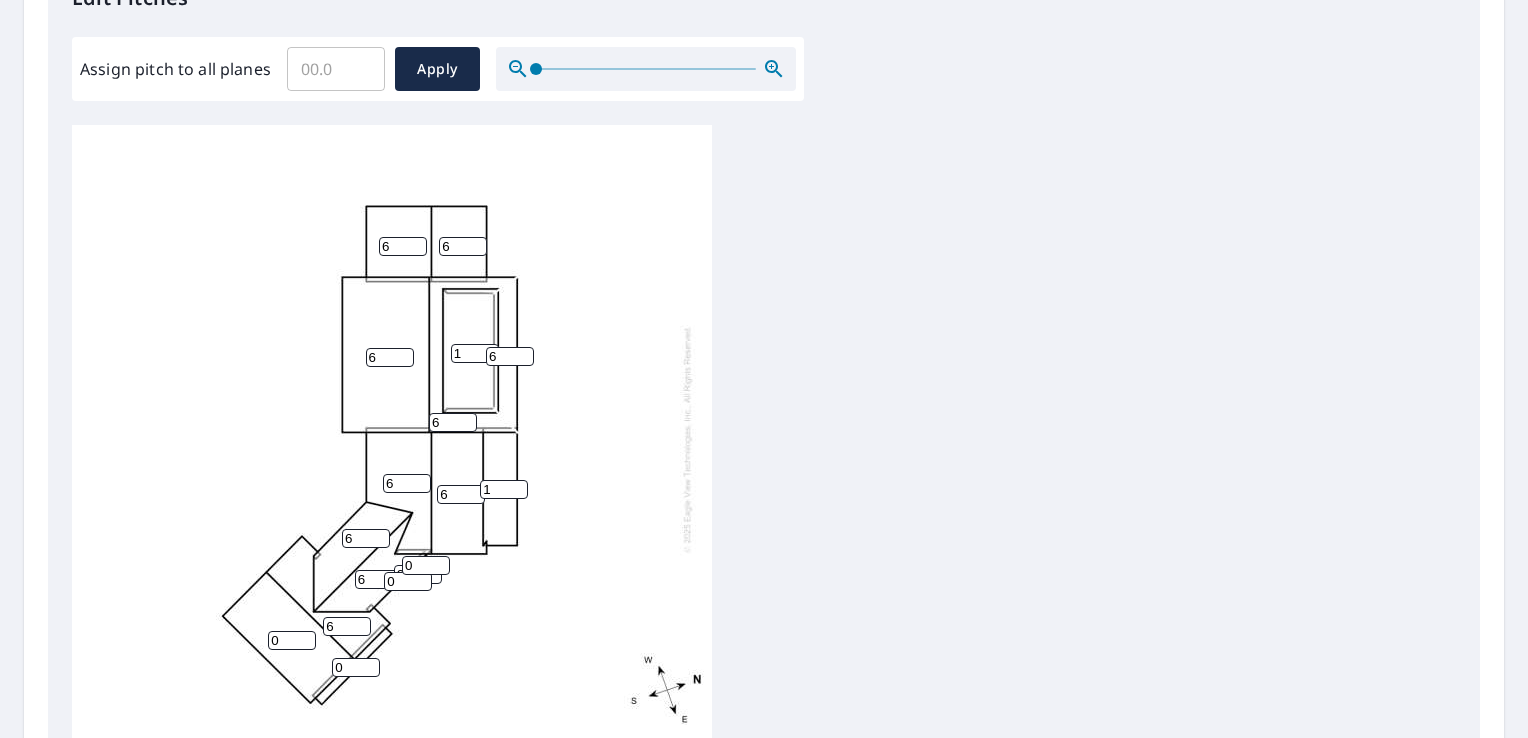 type on "6" 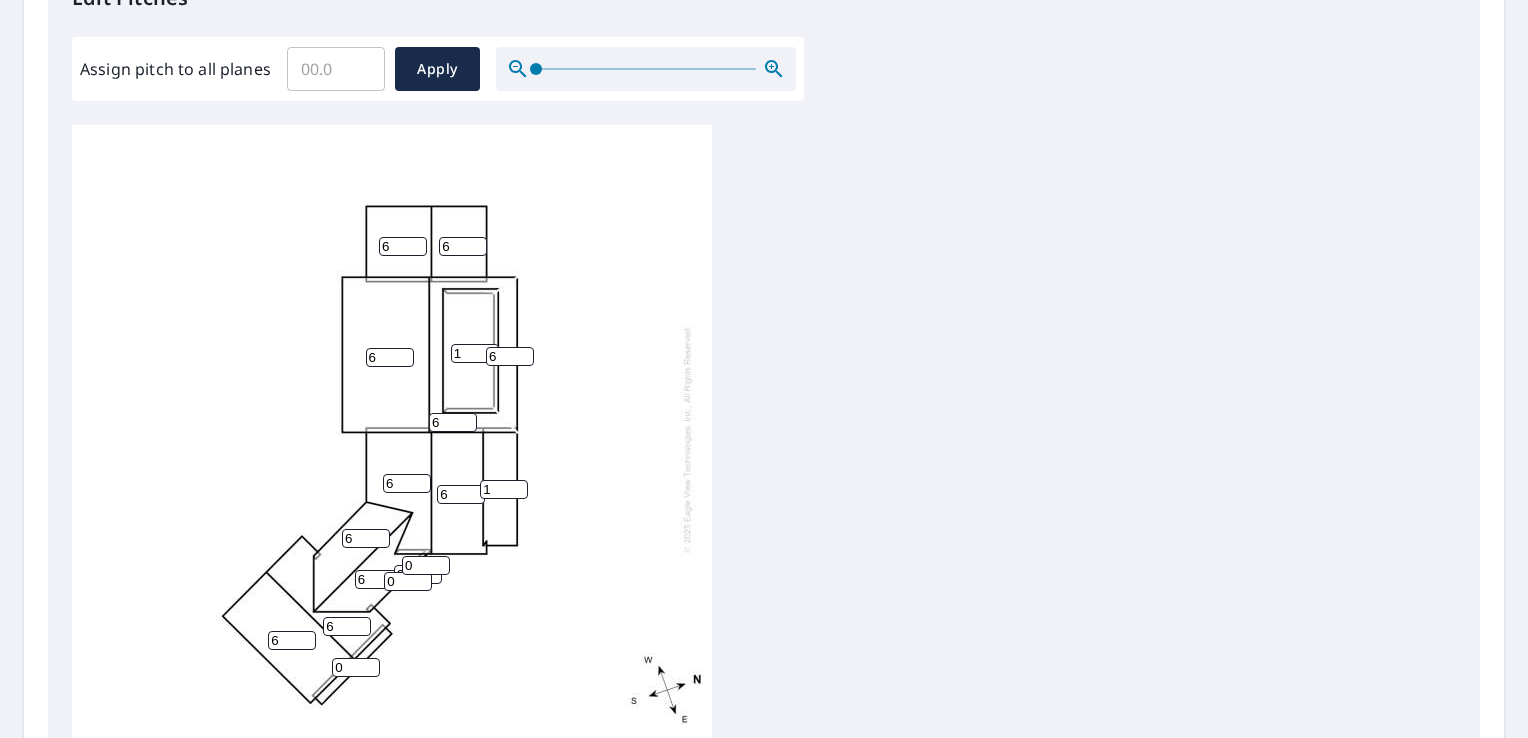 type on "6" 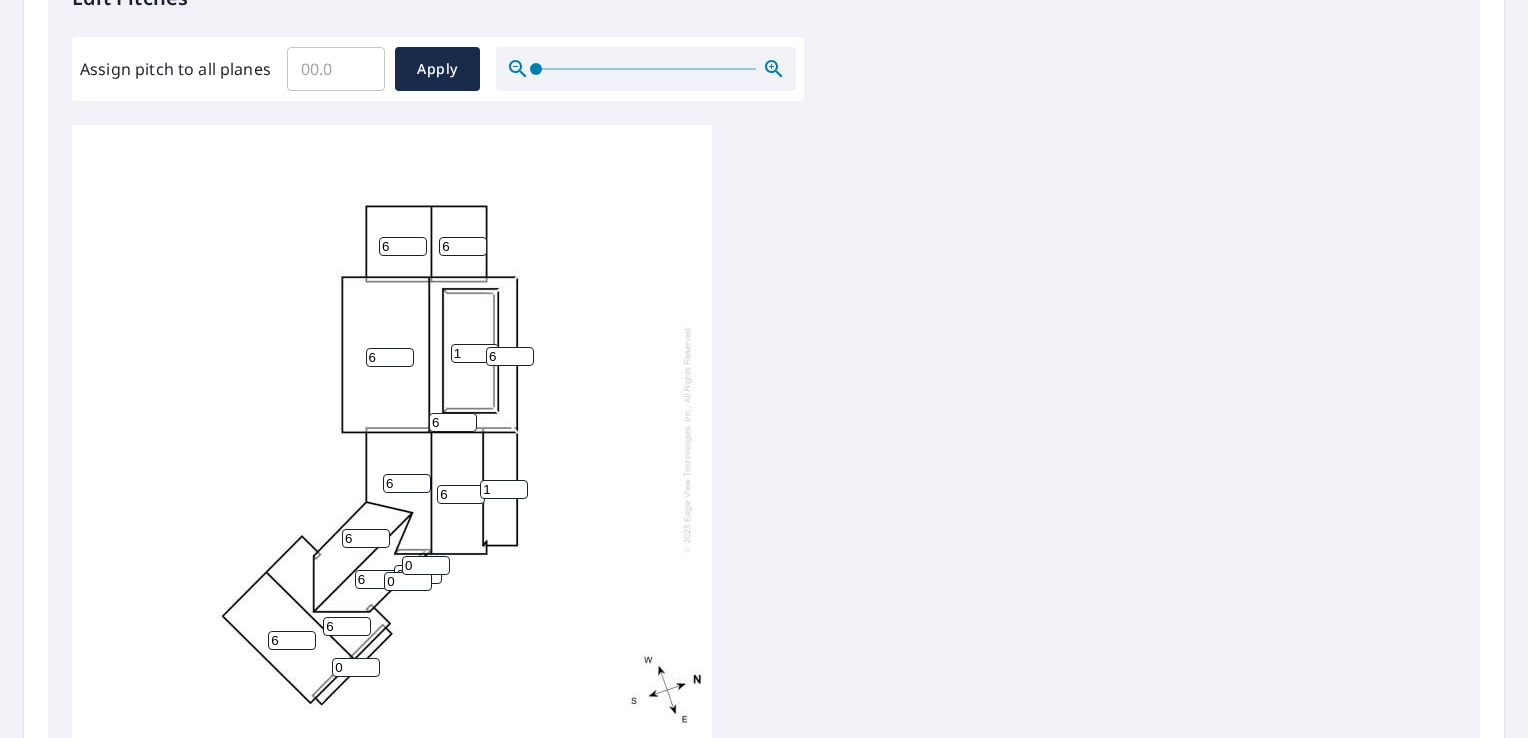 click on "0" at bounding box center (356, 667) 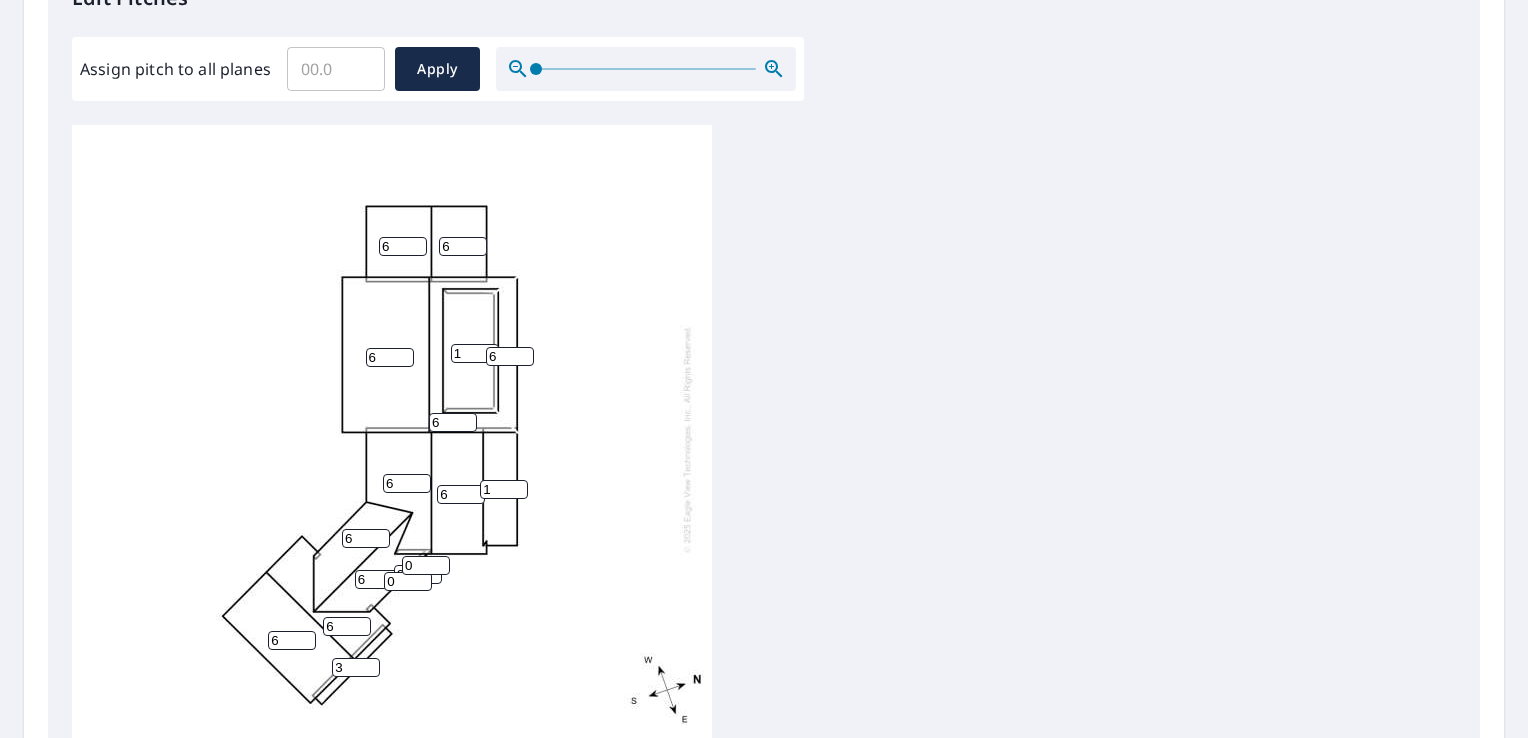 type on "3" 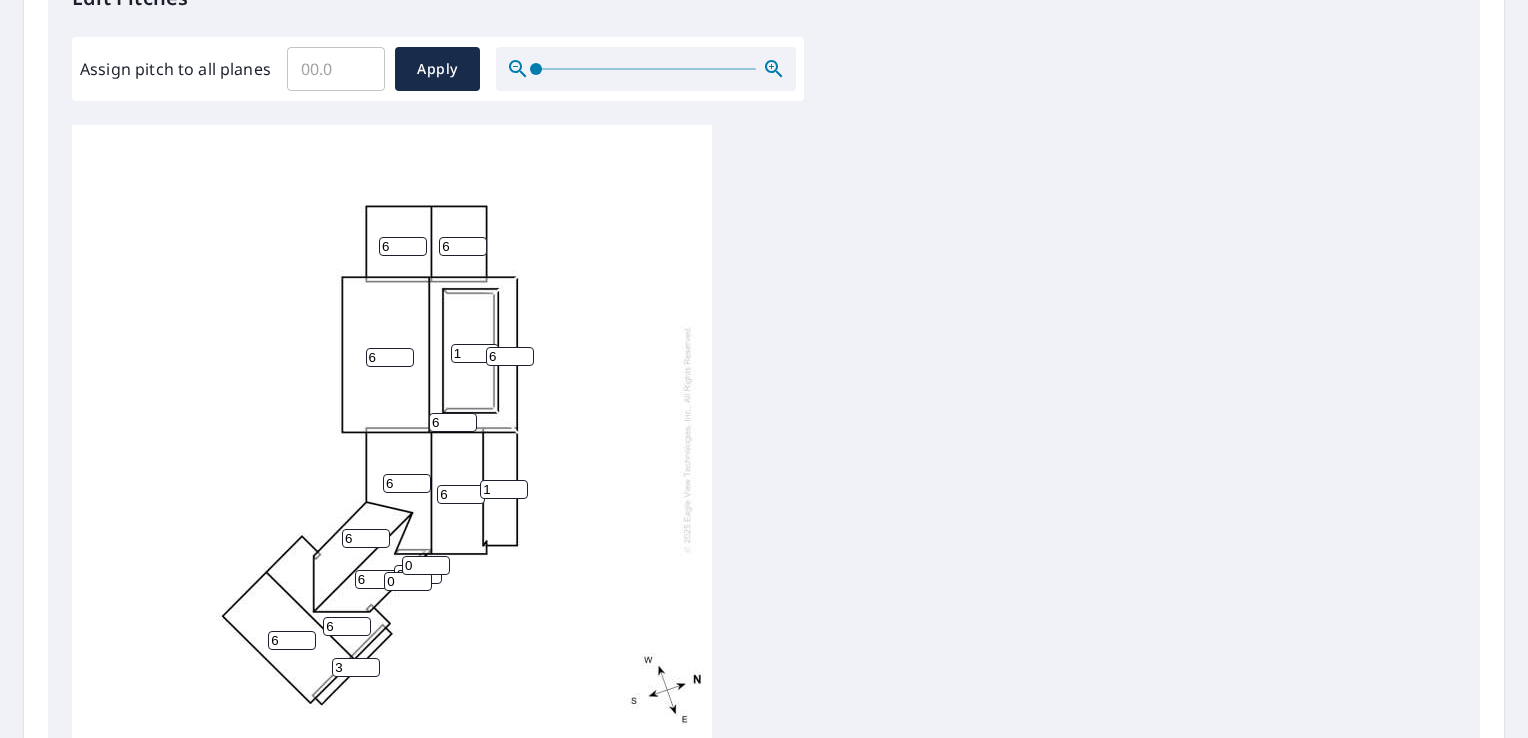 click on "0" at bounding box center [408, 581] 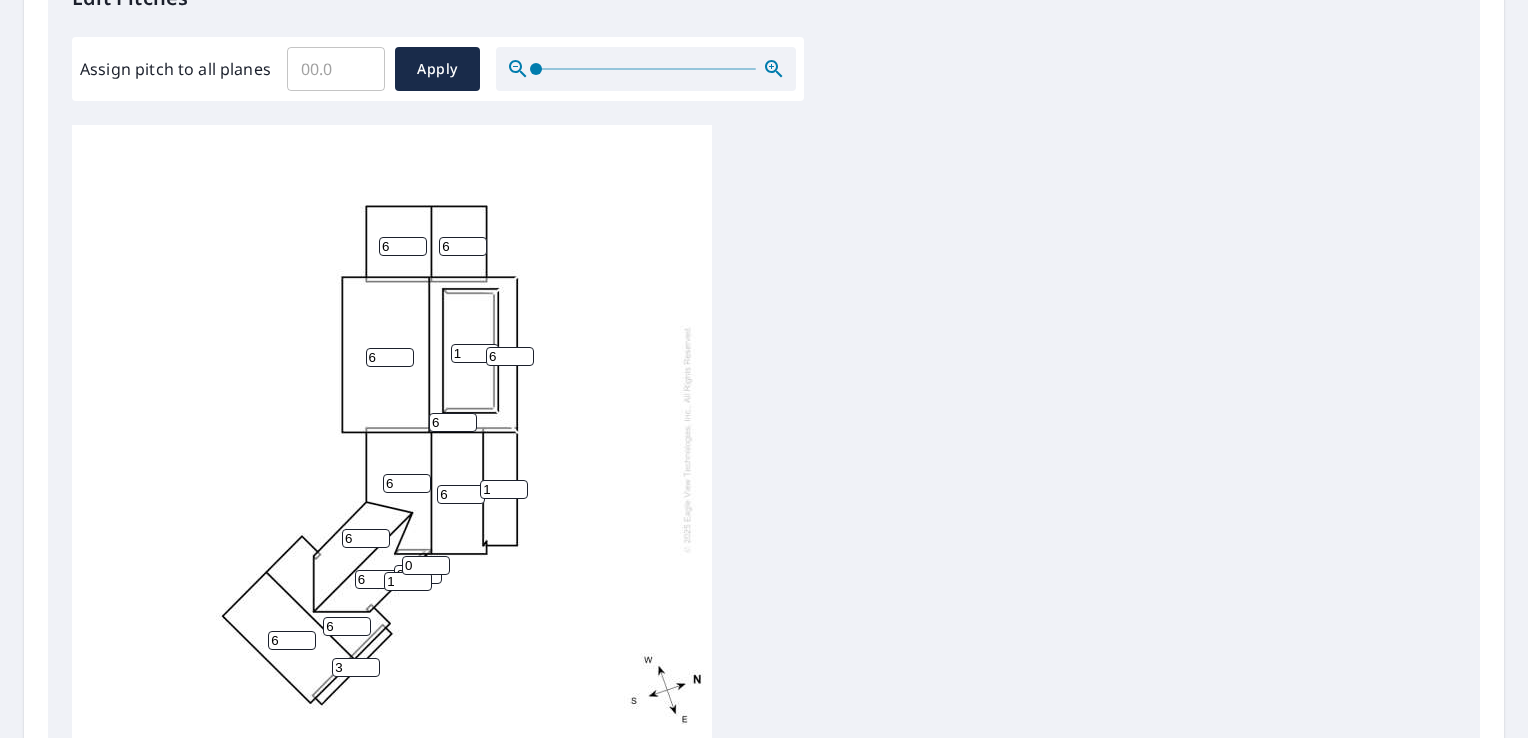type on "1" 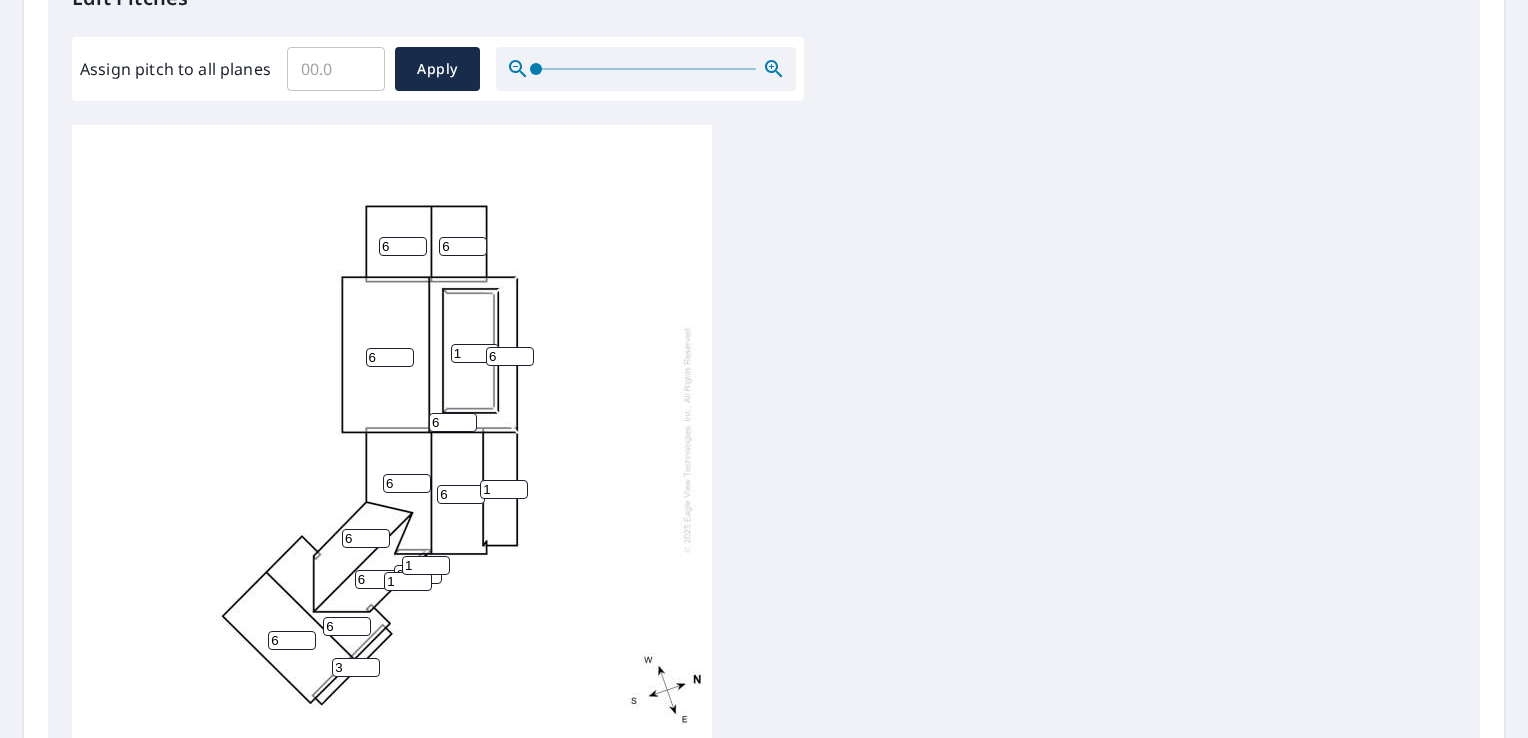 type on "1" 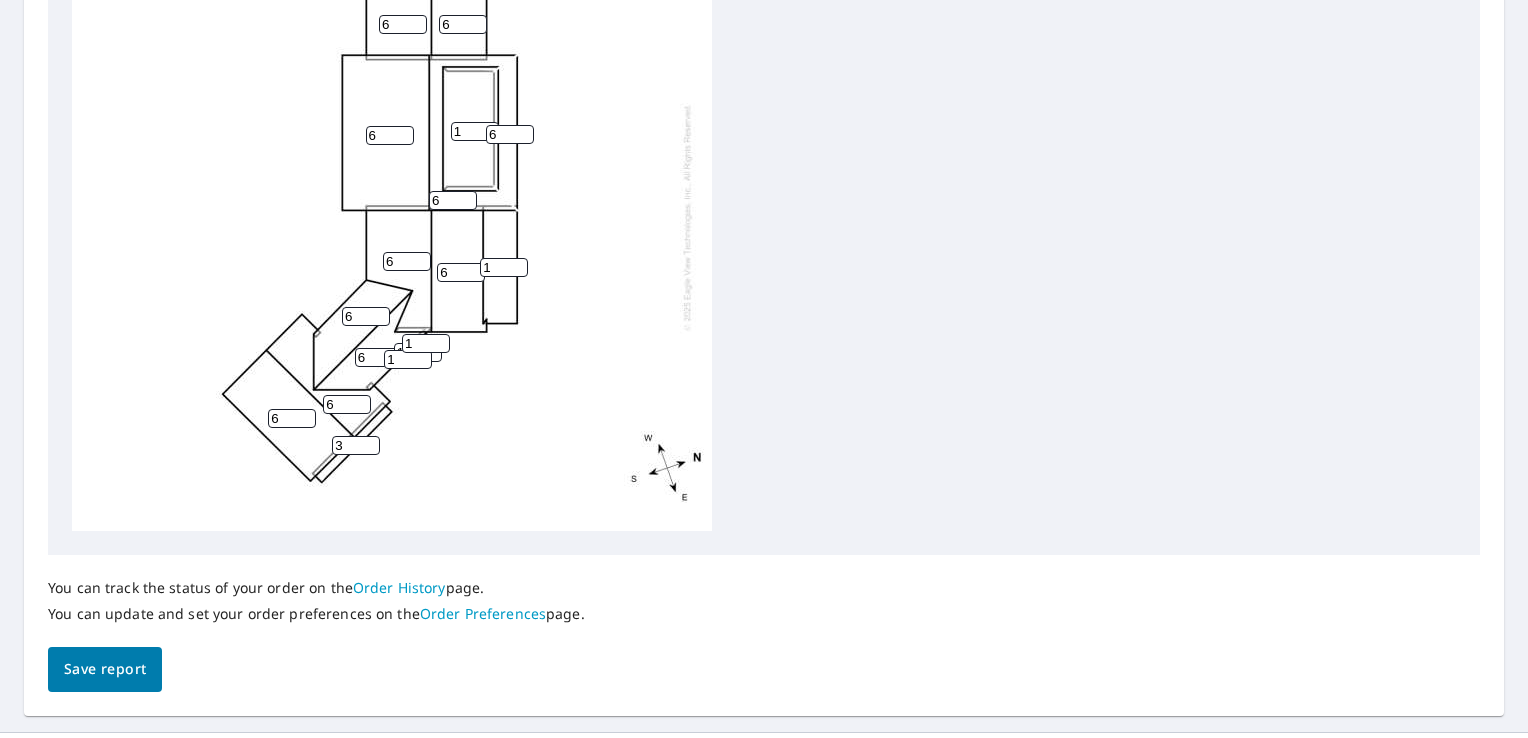 scroll, scrollTop: 844, scrollLeft: 0, axis: vertical 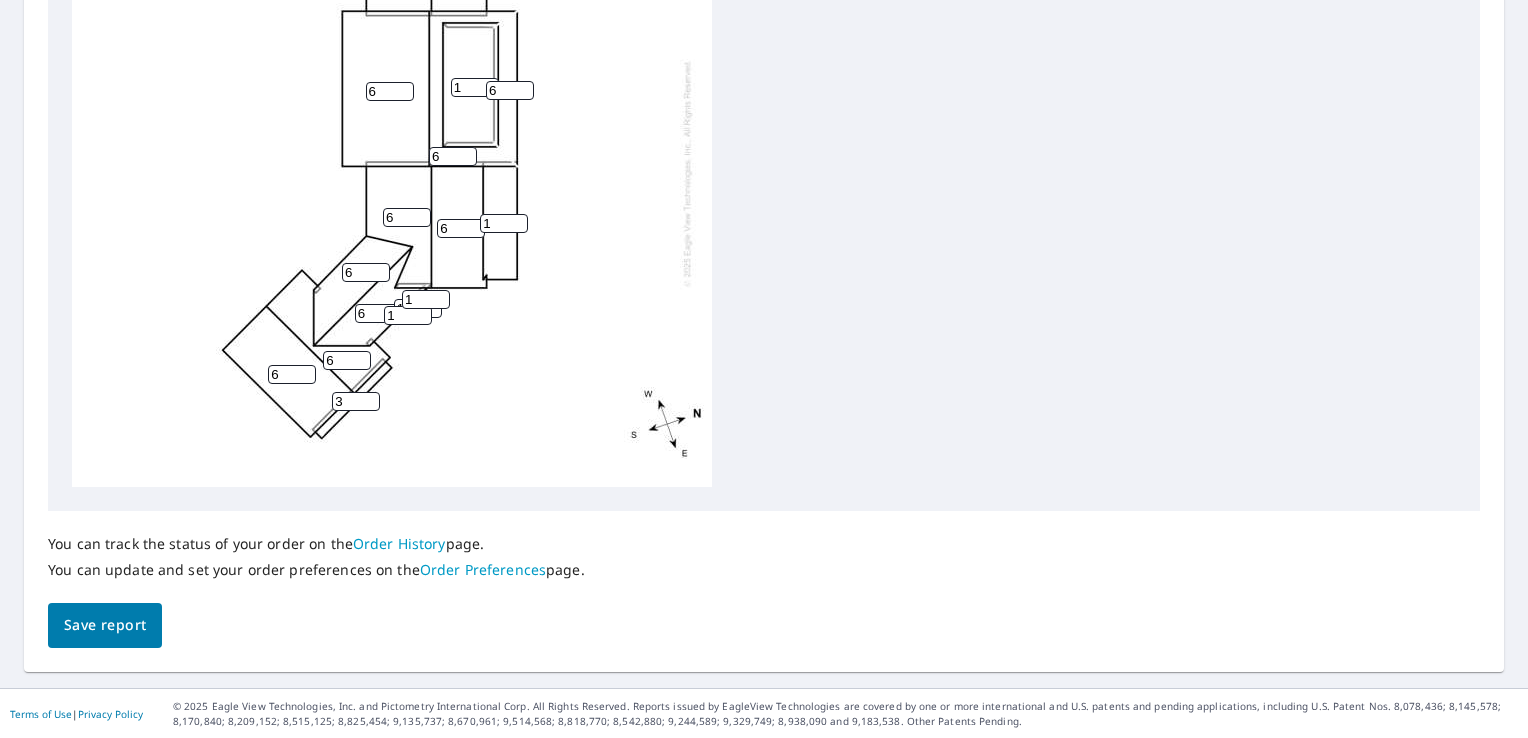 type on "1" 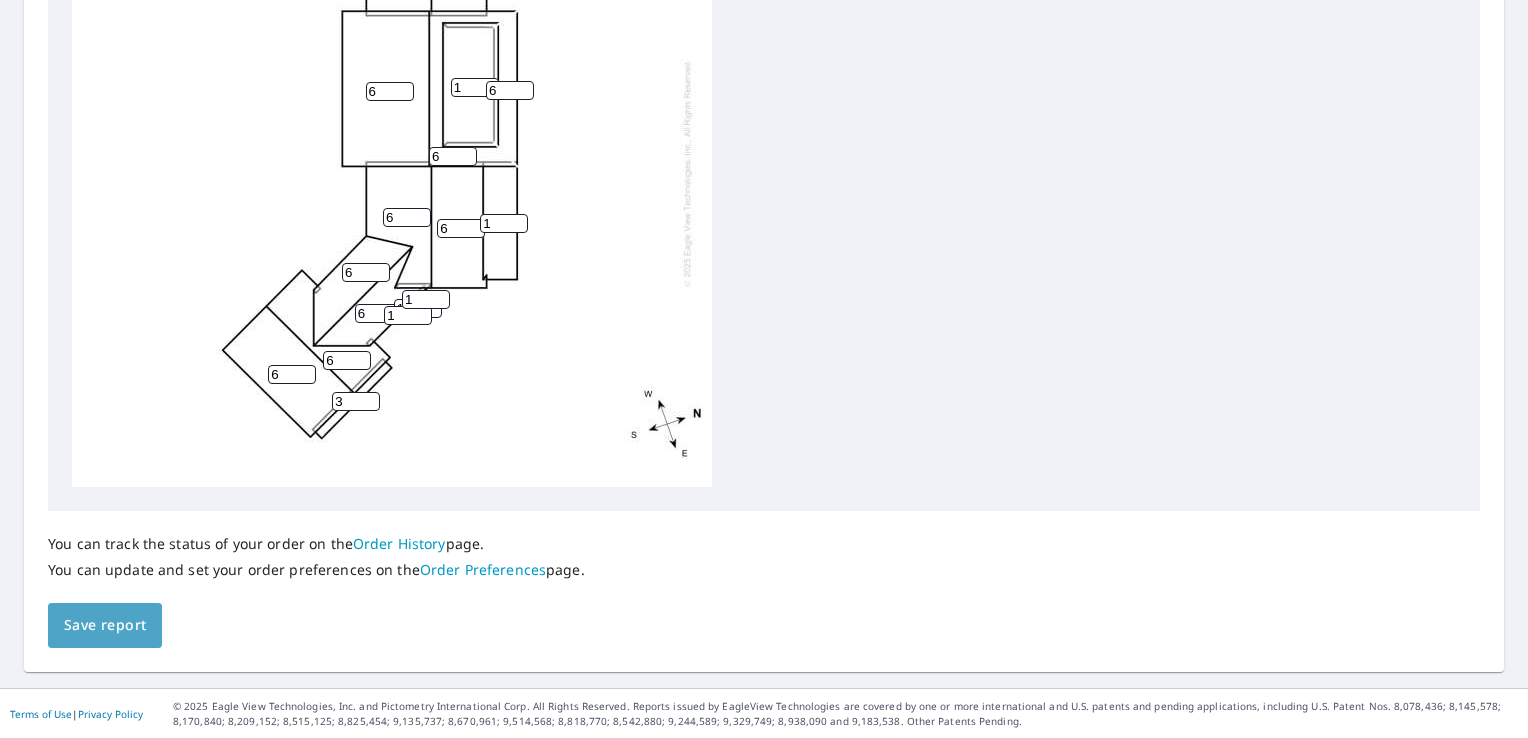 click on "Save report" at bounding box center [105, 625] 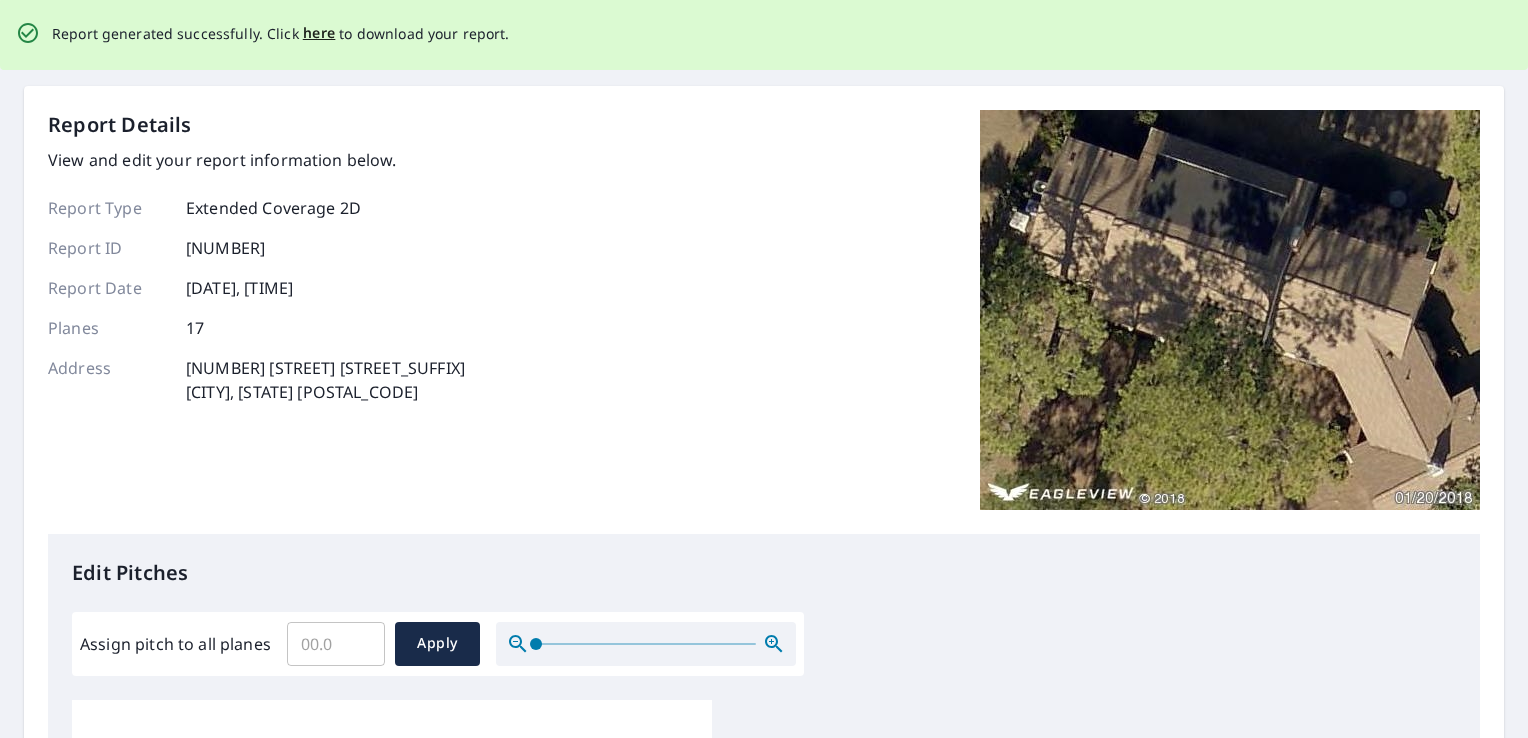 scroll, scrollTop: 0, scrollLeft: 0, axis: both 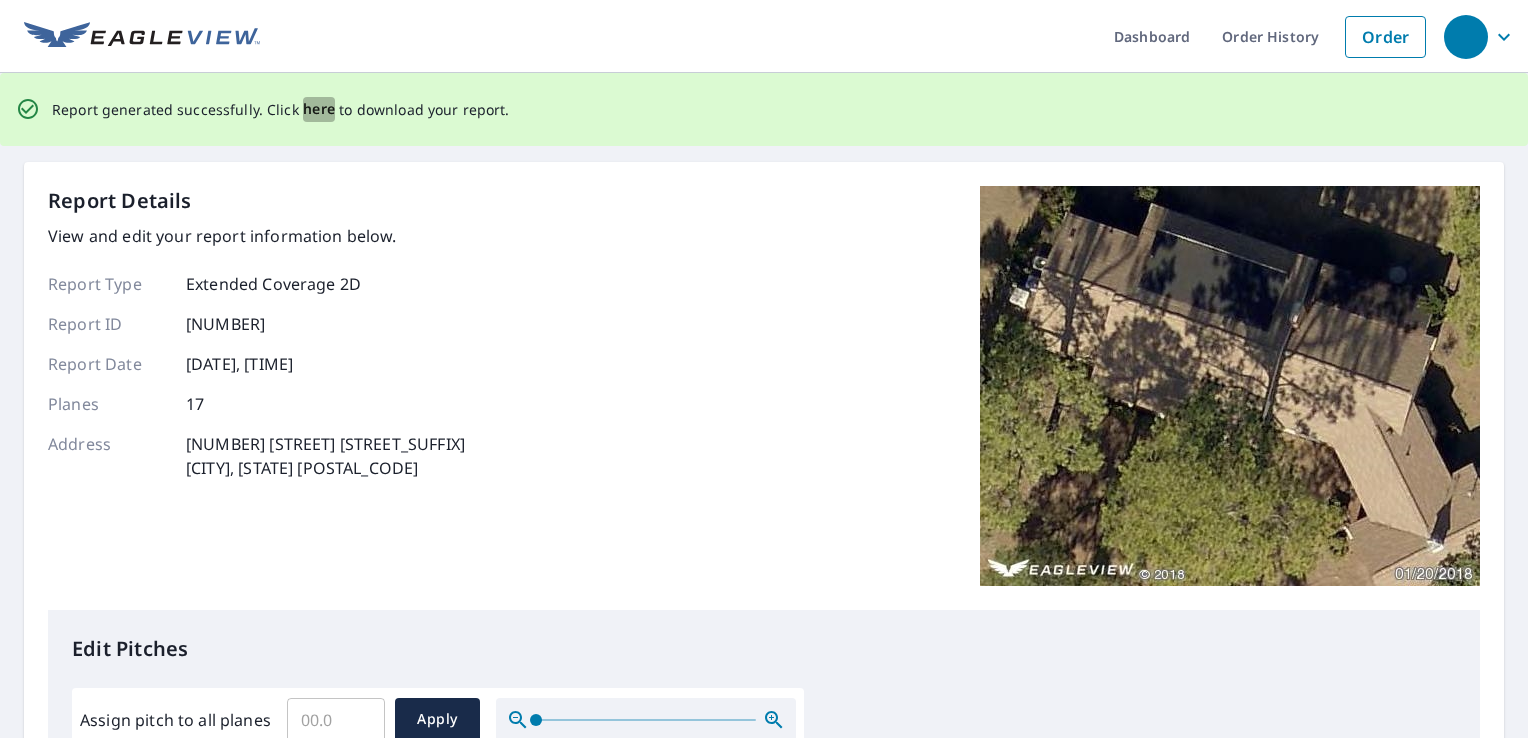 click on "here" at bounding box center (319, 109) 